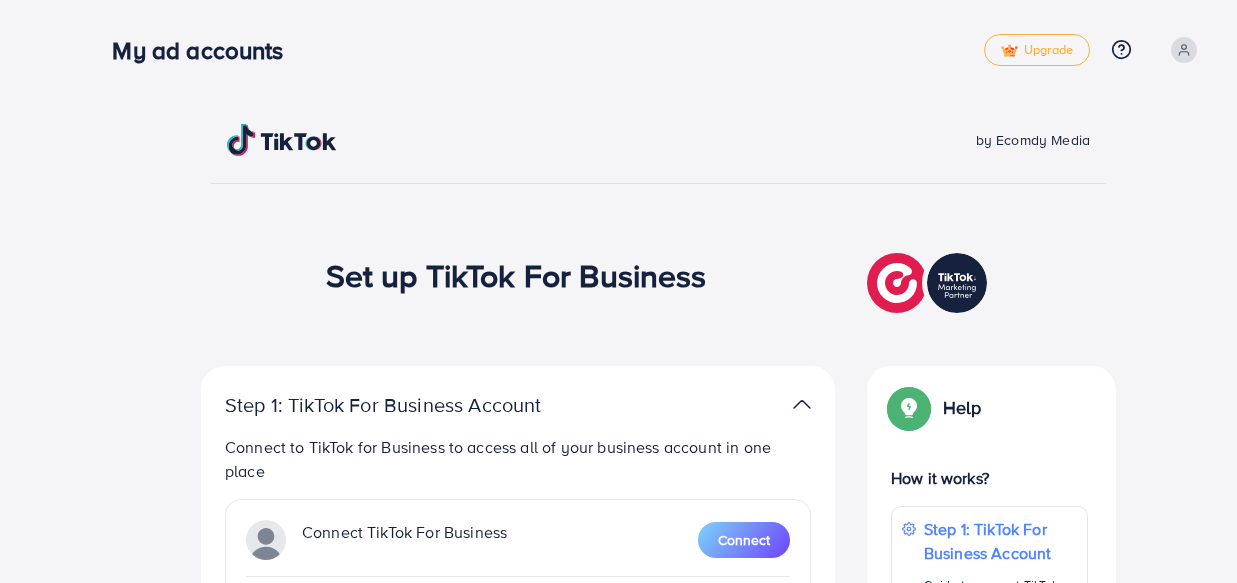 scroll, scrollTop: 0, scrollLeft: 0, axis: both 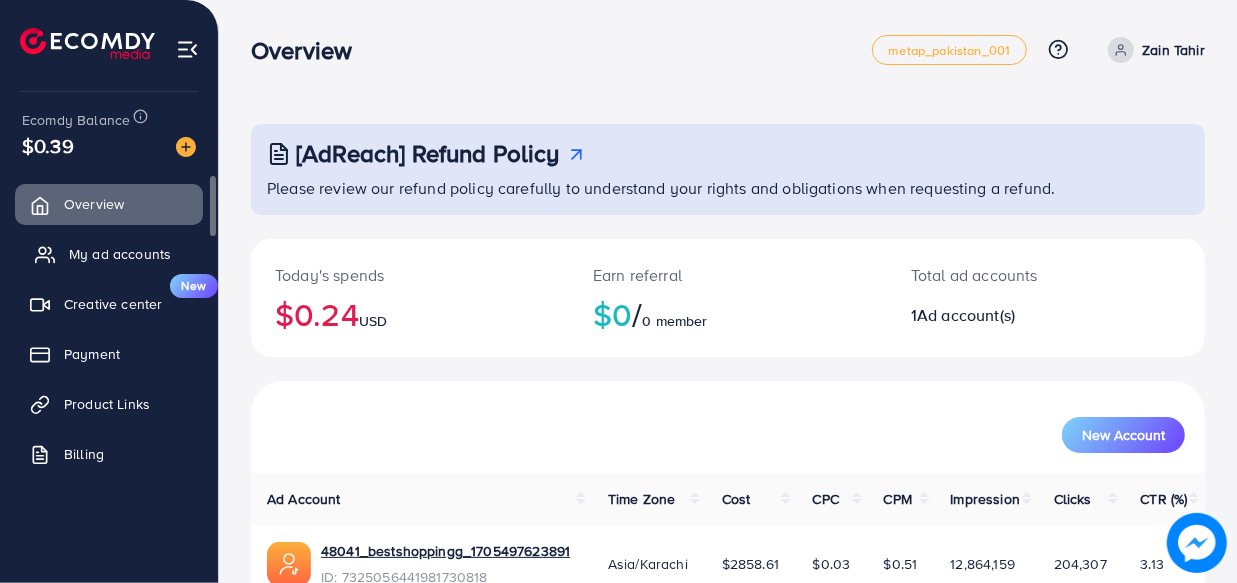 click on "My ad accounts" at bounding box center (120, 254) 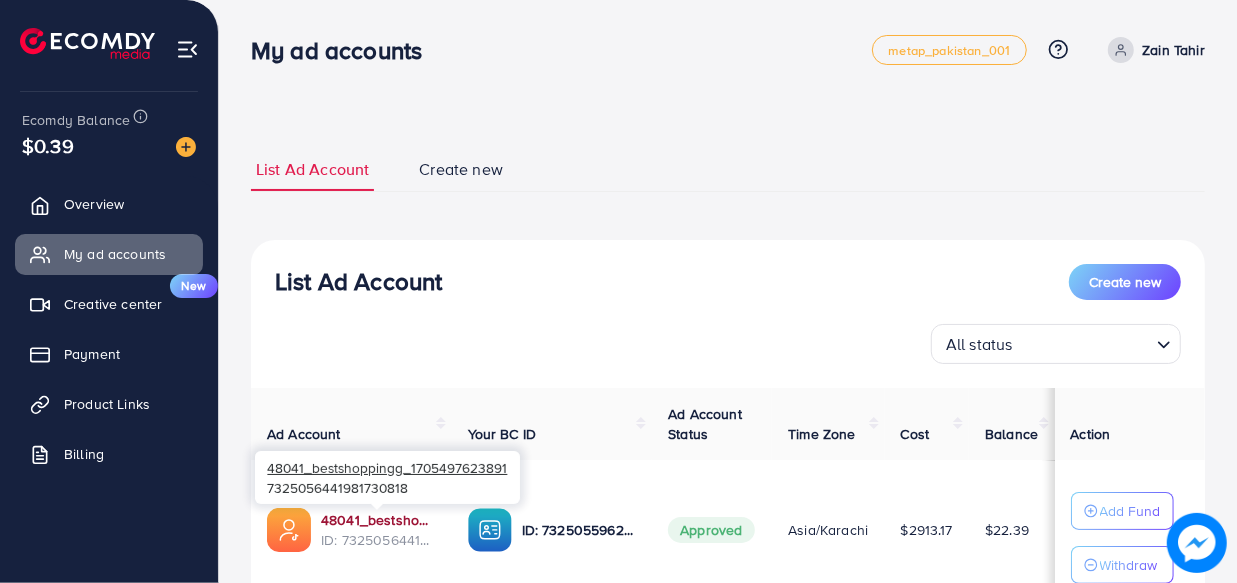 click on "48041_bestshoppingg_1705497623891" at bounding box center [378, 520] 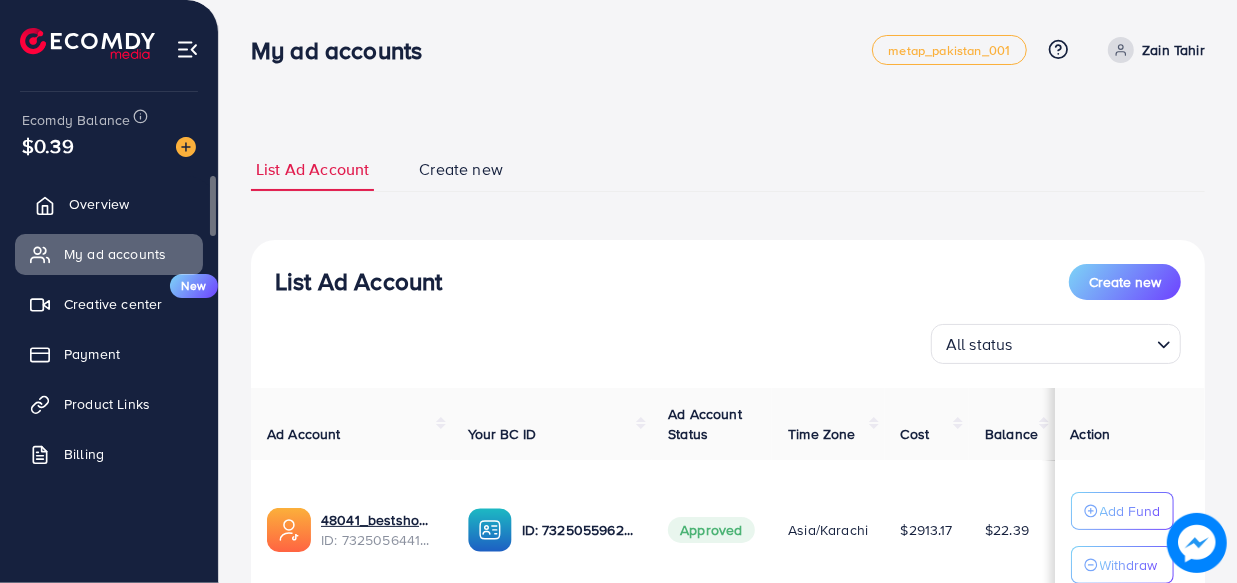 click on "Overview" at bounding box center [109, 204] 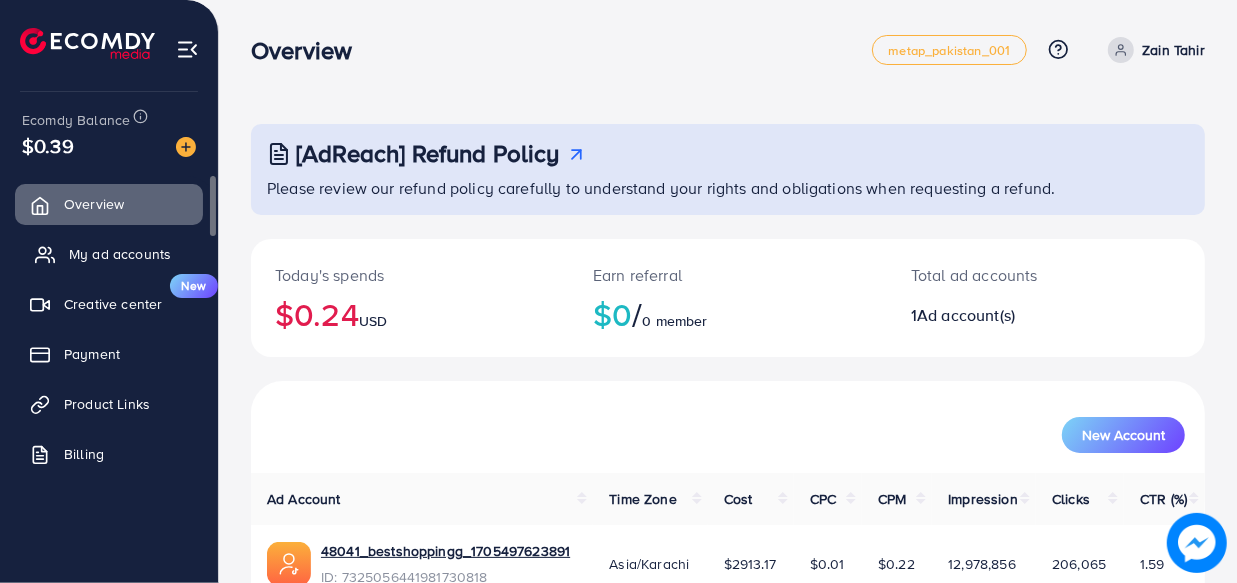 click on "My ad accounts" at bounding box center (120, 254) 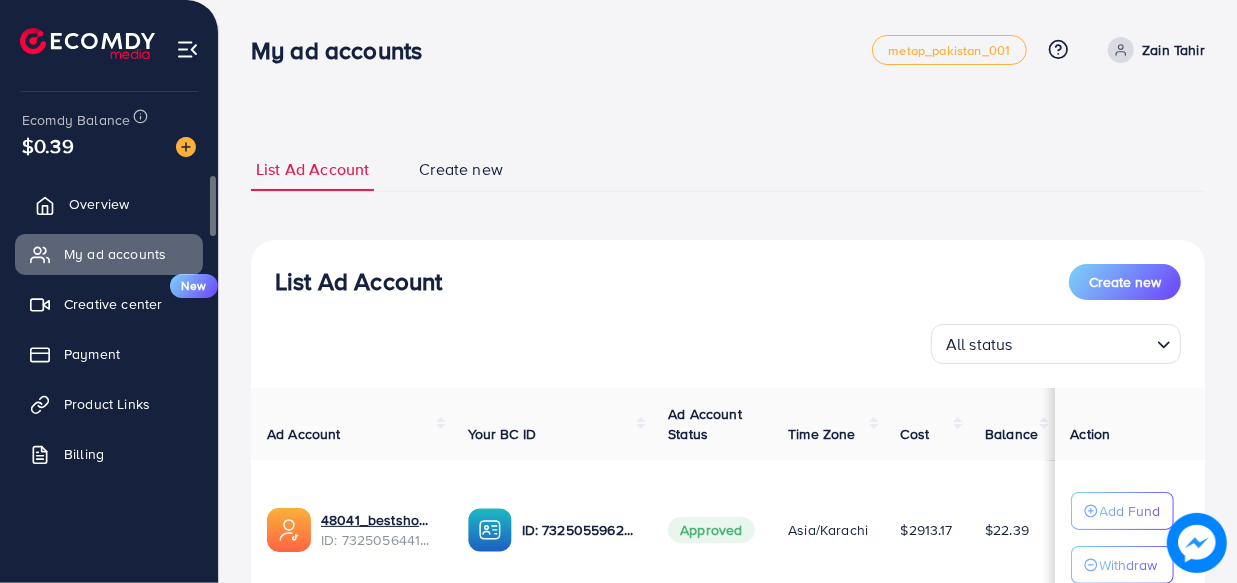 click on "Overview" at bounding box center [99, 204] 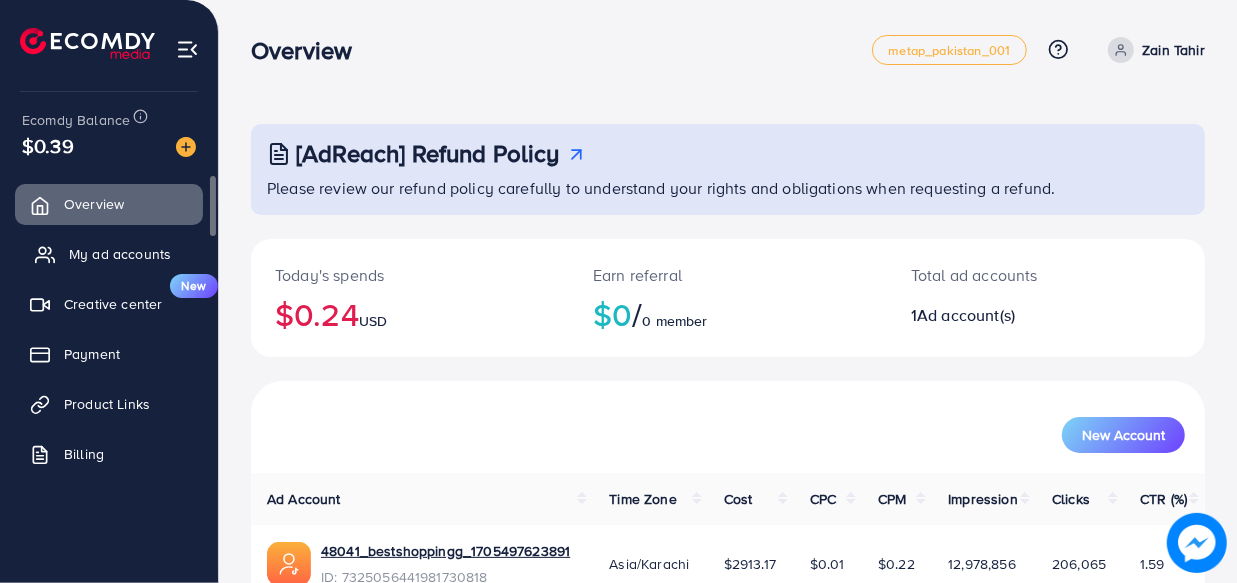 click on "My ad accounts" at bounding box center (109, 254) 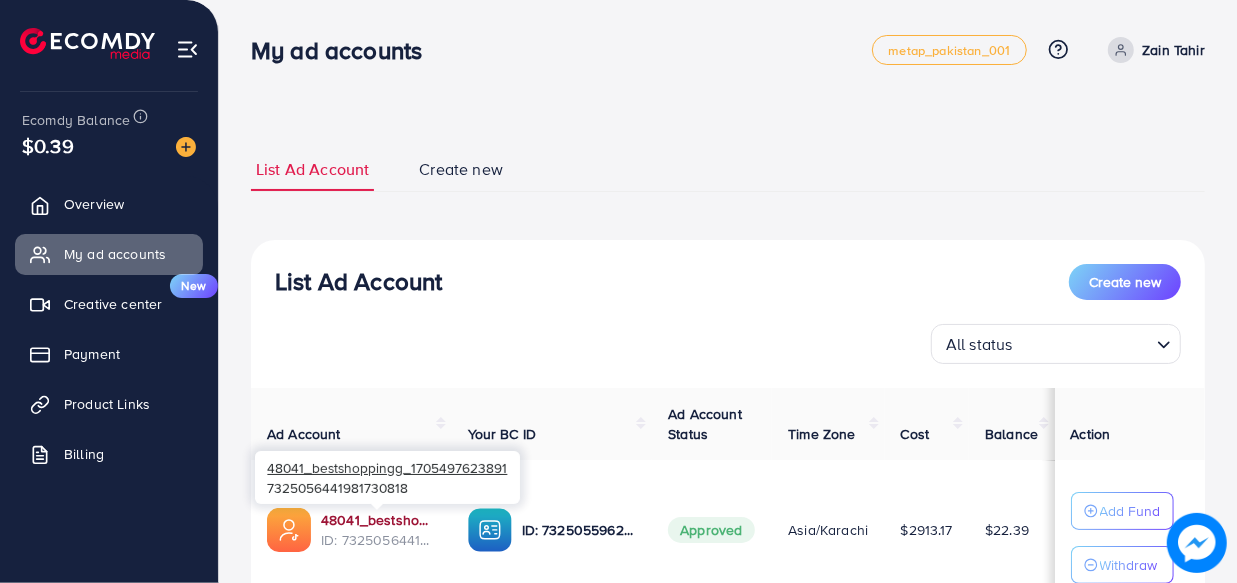 click on "48041_bestshoppingg_1705497623891" at bounding box center (378, 520) 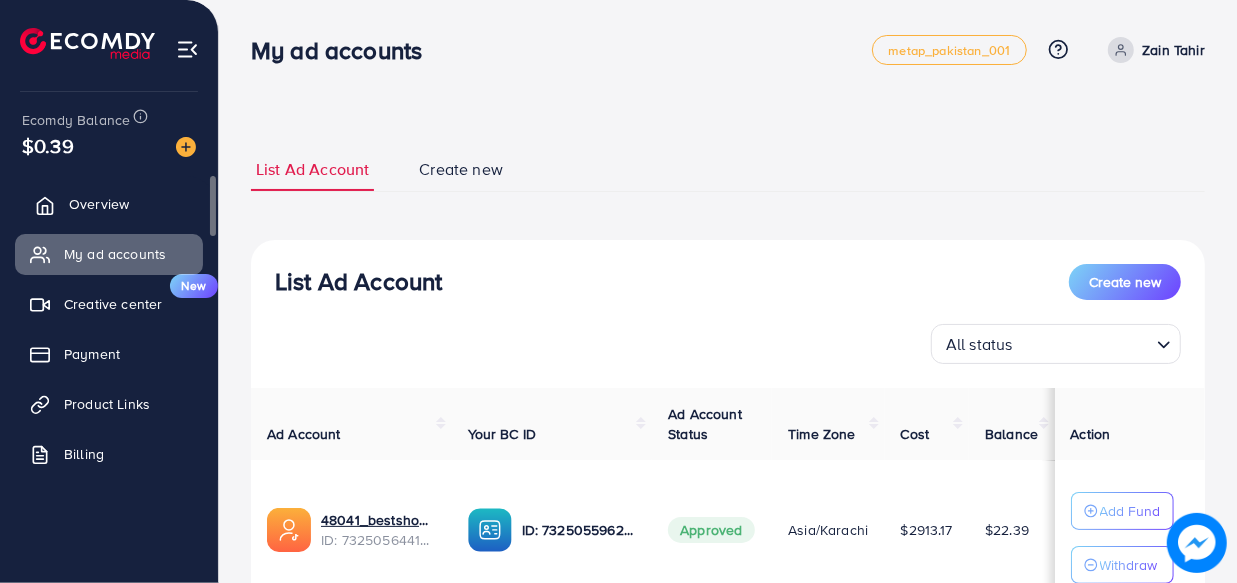 click on "Overview" at bounding box center (99, 204) 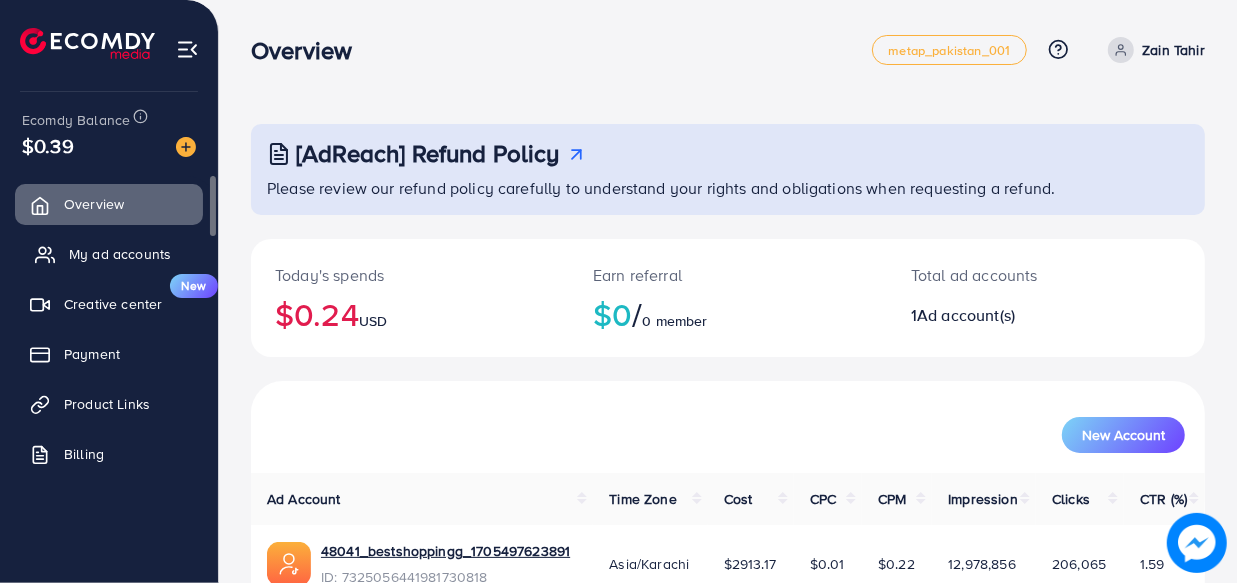 click on "My ad accounts" at bounding box center [120, 254] 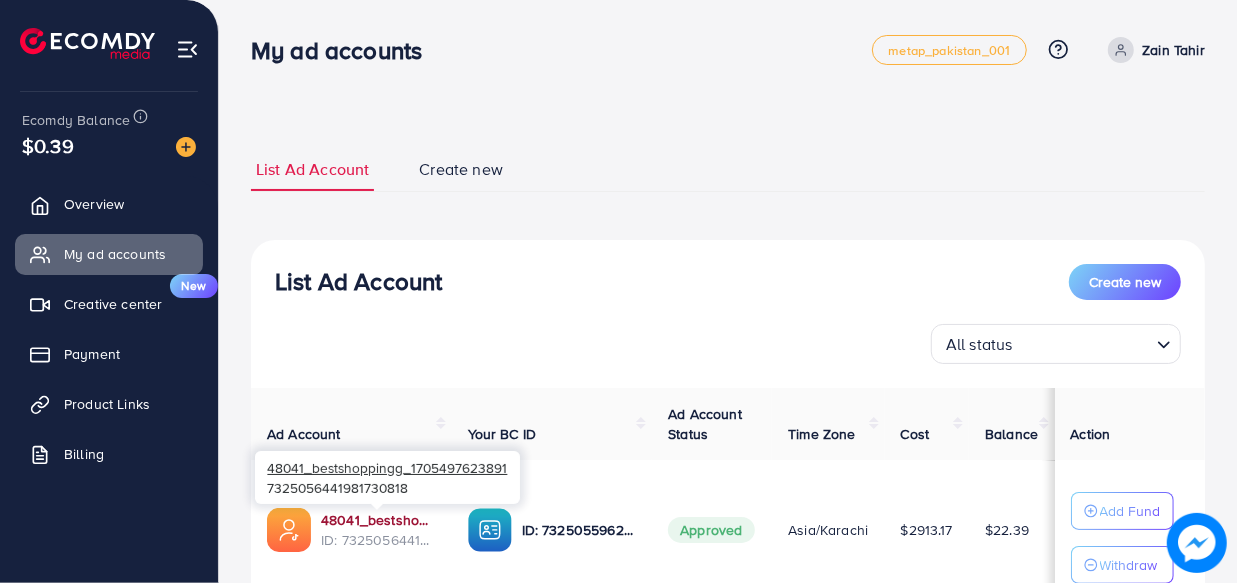 click on "48041_bestshoppingg_1705497623891" at bounding box center (378, 520) 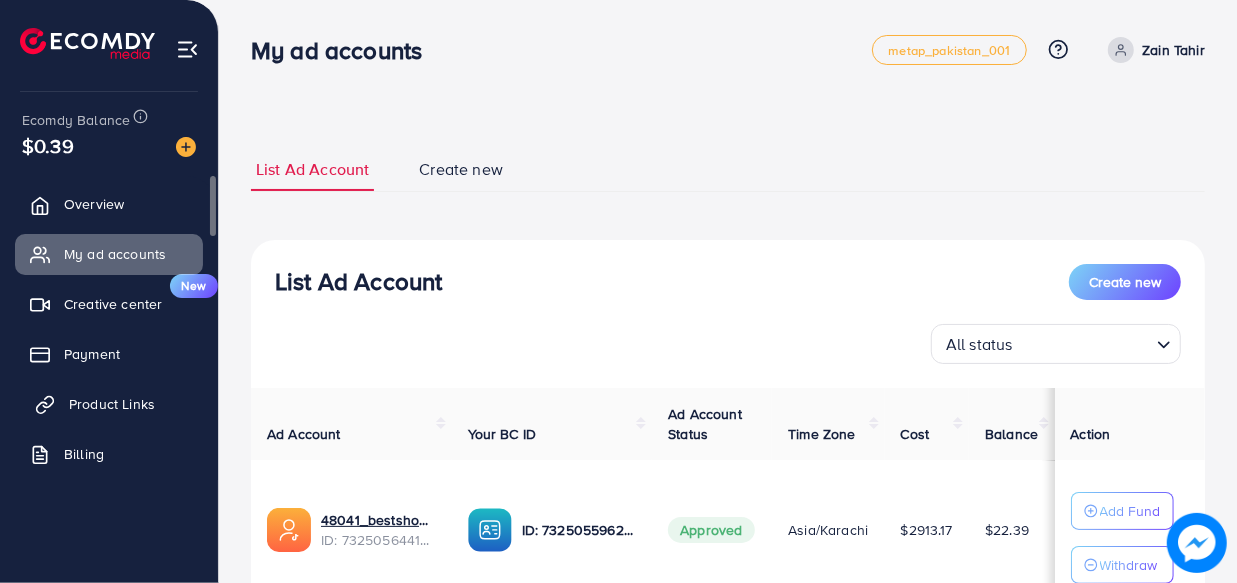 click on "Product Links" at bounding box center [112, 404] 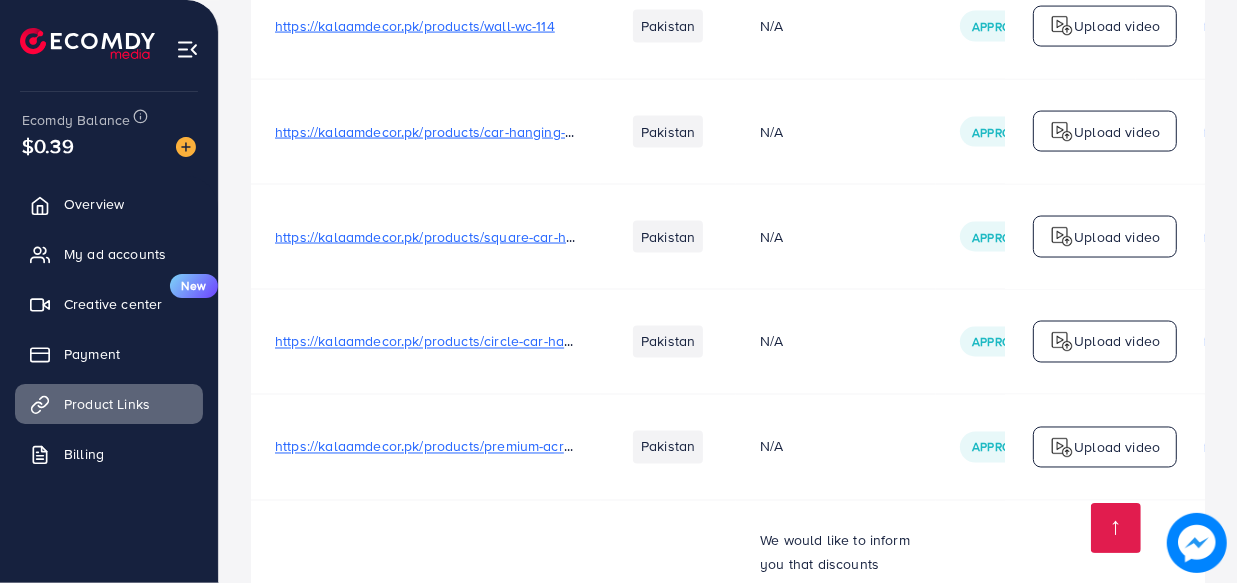 scroll, scrollTop: 11380, scrollLeft: 0, axis: vertical 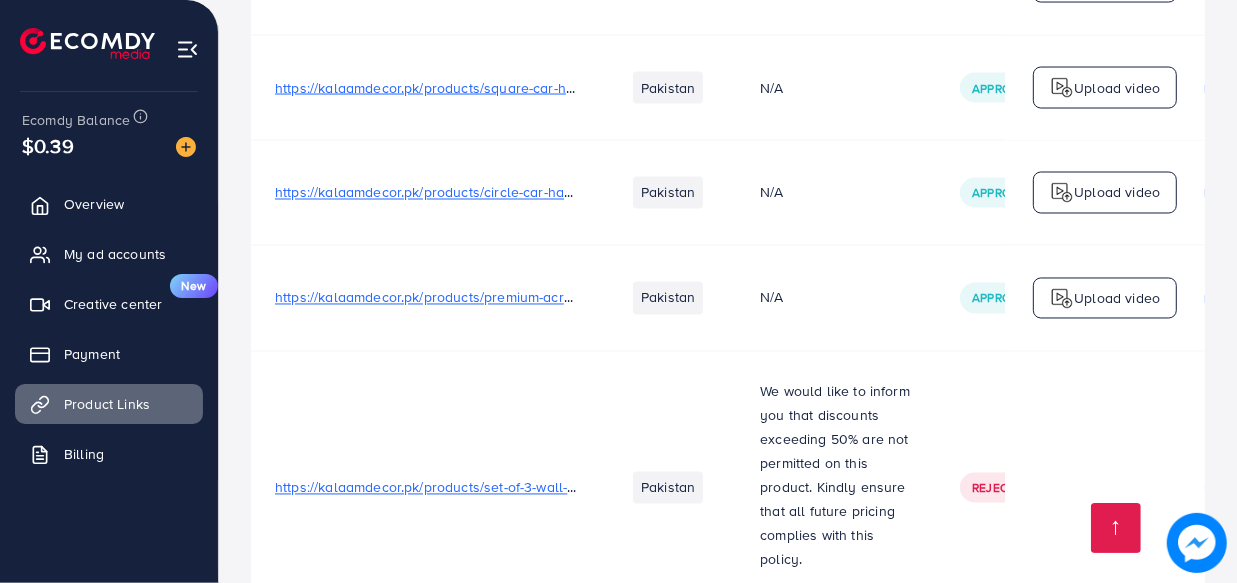 drag, startPoint x: 480, startPoint y: 495, endPoint x: 542, endPoint y: 492, distance: 62.072536 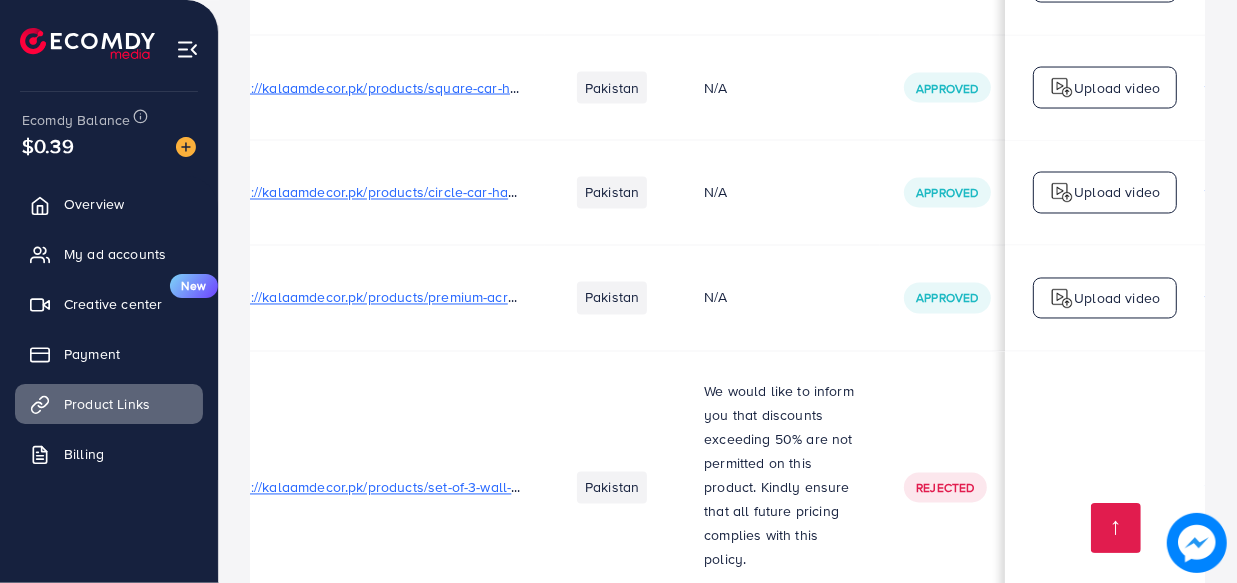scroll, scrollTop: 0, scrollLeft: 0, axis: both 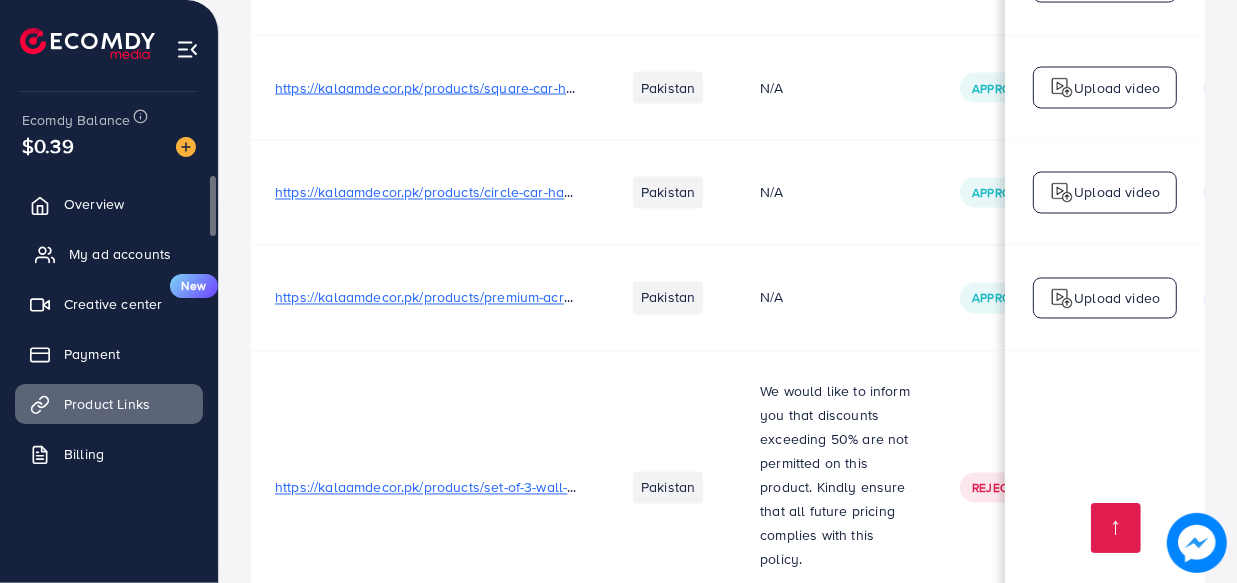 click on "My ad accounts" at bounding box center (120, 254) 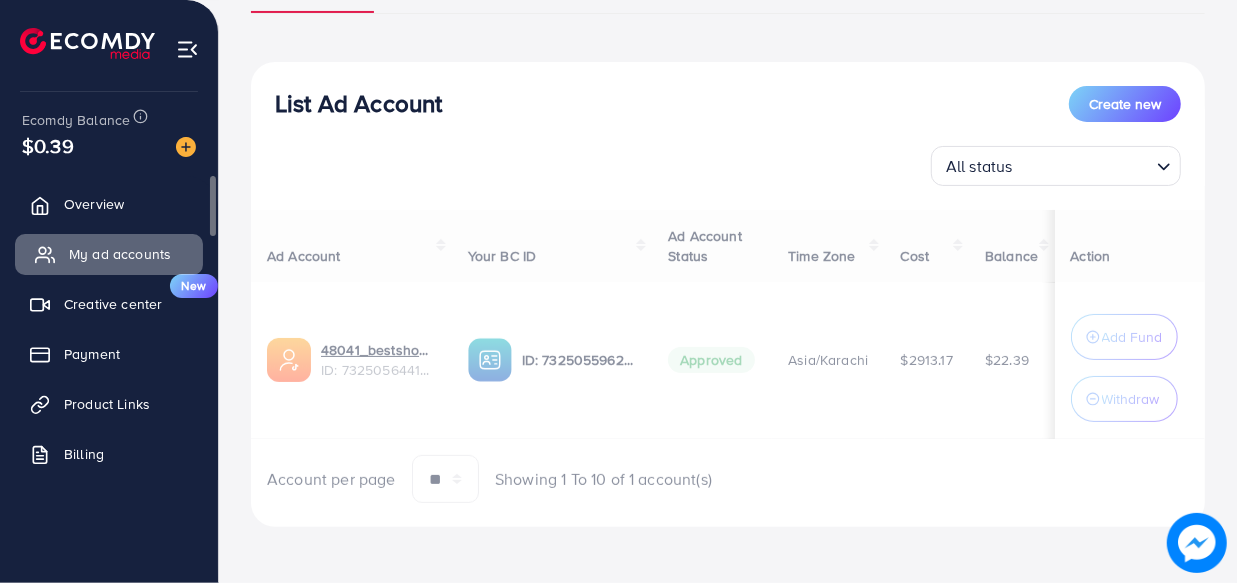 scroll, scrollTop: 0, scrollLeft: 0, axis: both 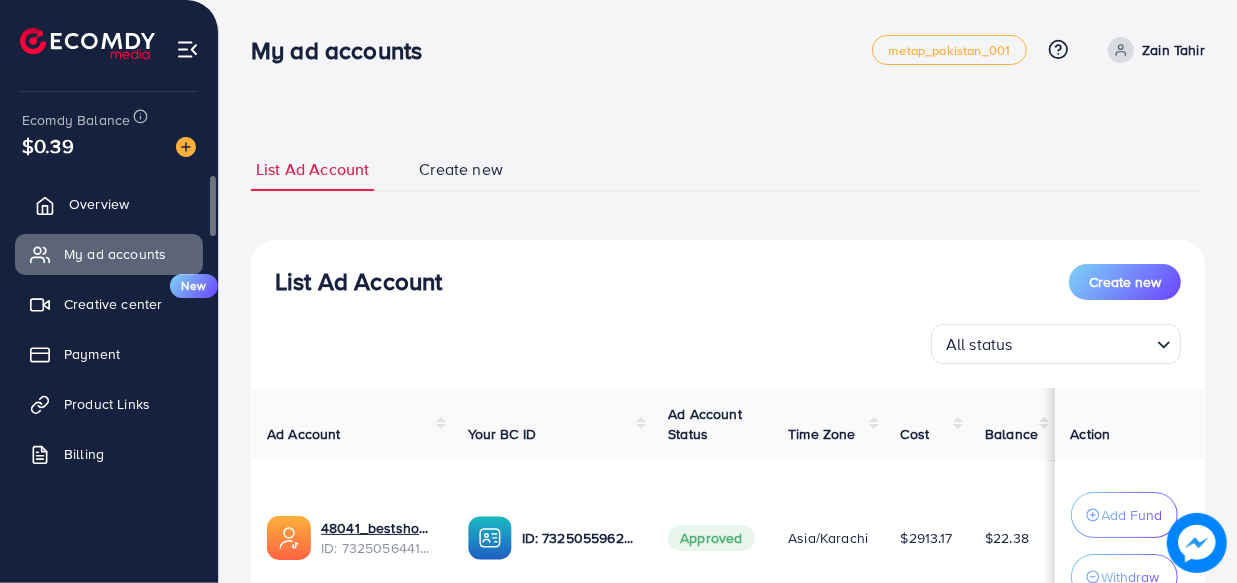 click on "Overview" at bounding box center [99, 204] 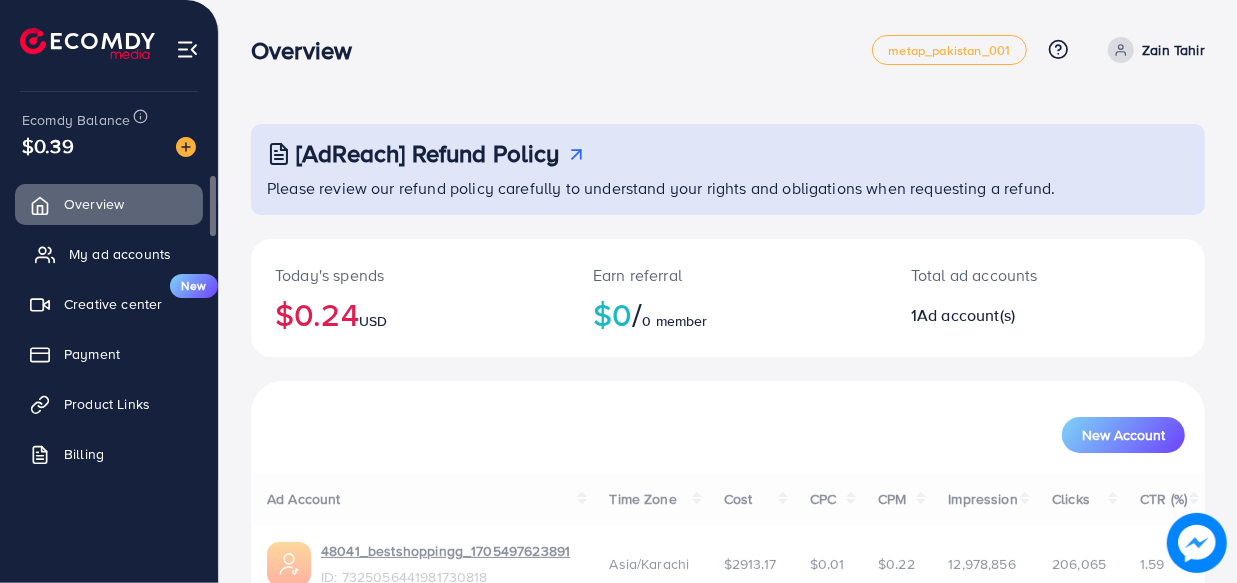 click on "My ad accounts" at bounding box center (120, 254) 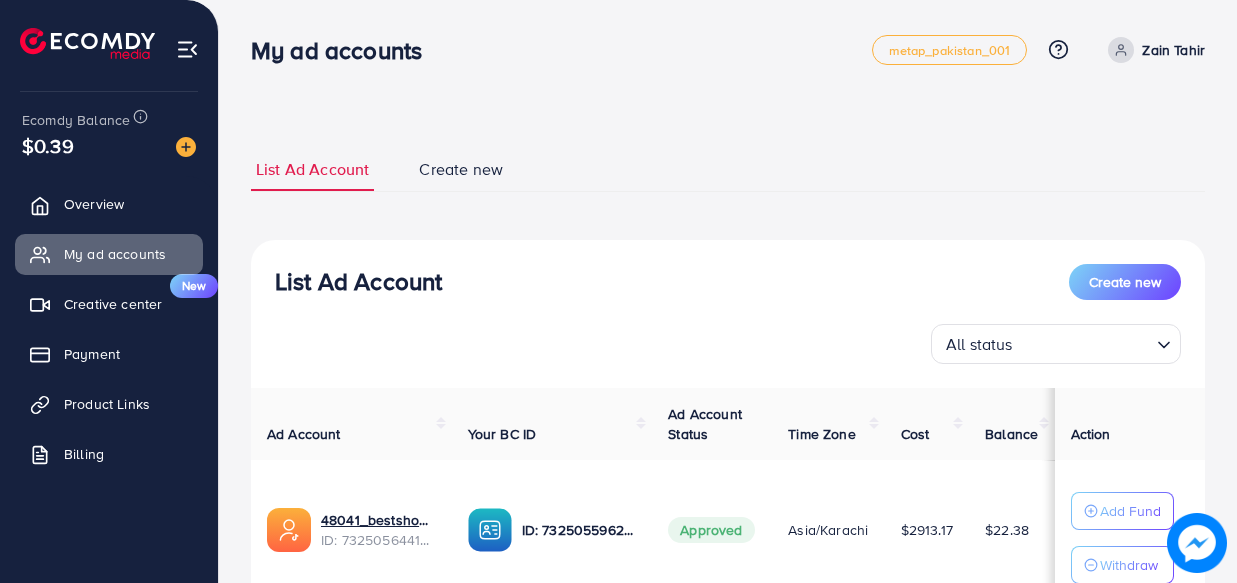 scroll, scrollTop: 0, scrollLeft: 0, axis: both 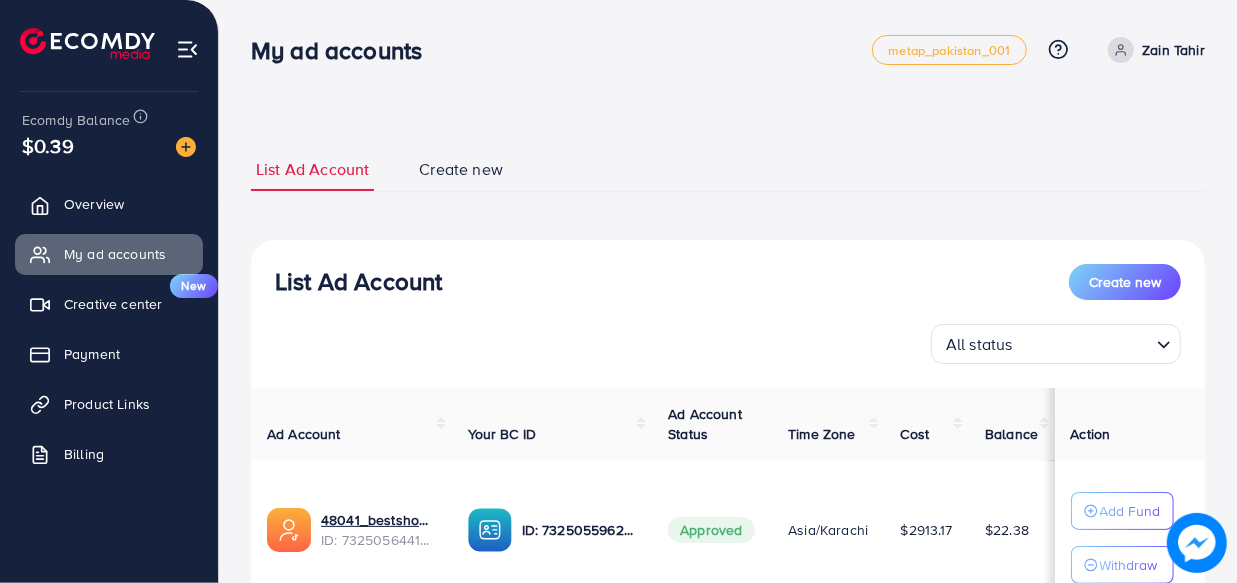 click on "My ad accounts   metap_pakistan_001  Help Center Contact Support Plans and Pricing Term and policy About Us  [FIRST] [LAST]  Profile Log out" at bounding box center [728, 50] 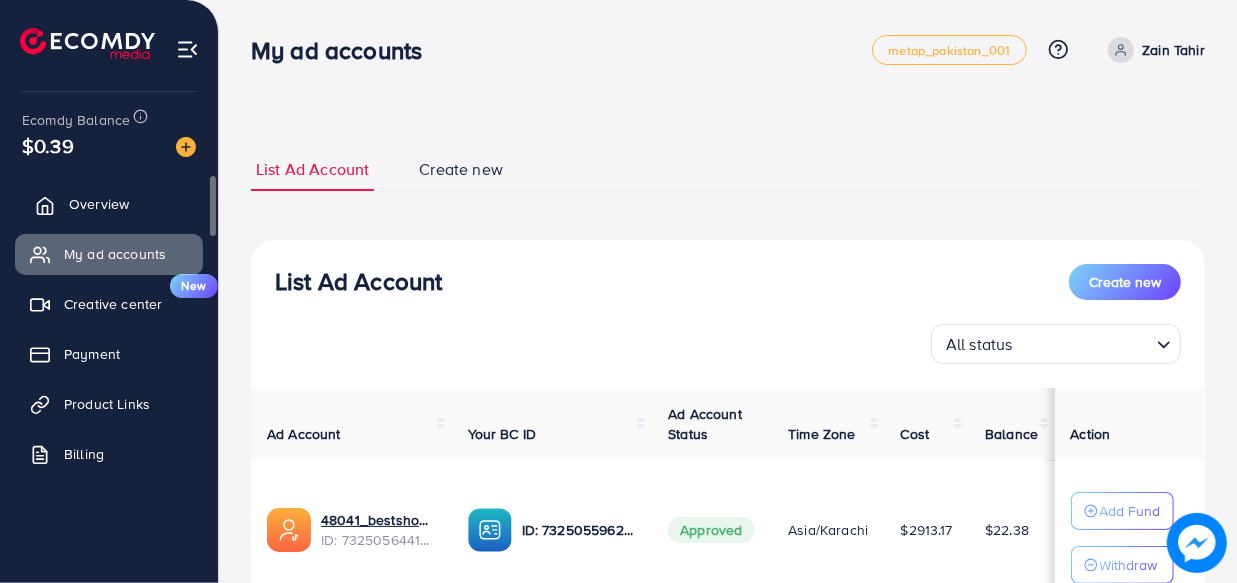 click on "Overview" at bounding box center (109, 204) 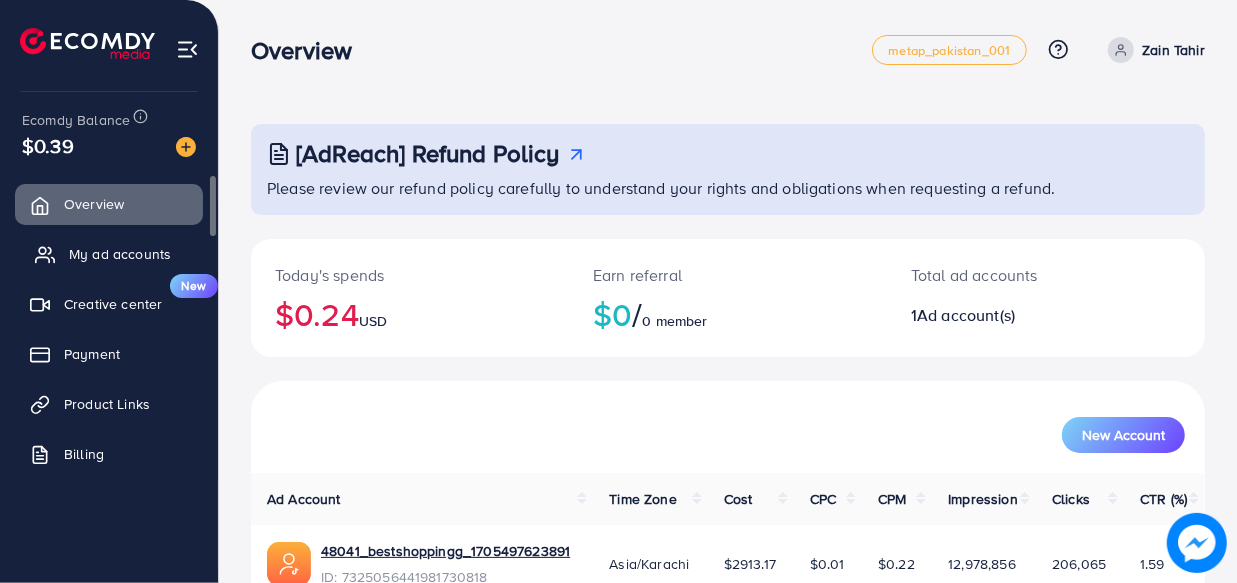 click on "My ad accounts" at bounding box center [120, 254] 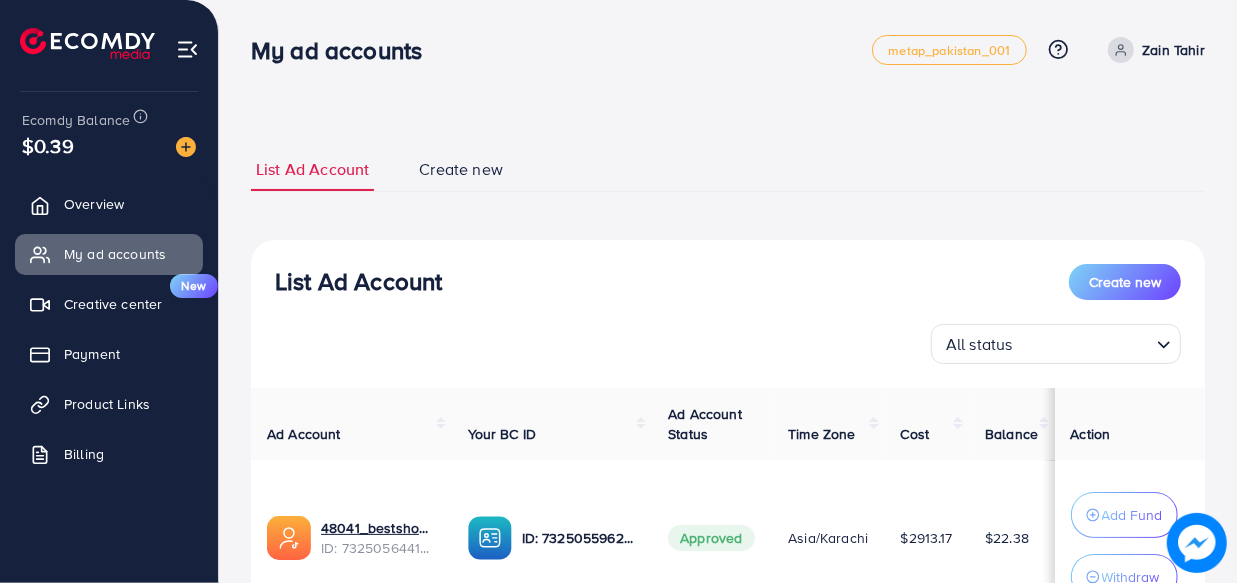 click on "48041_bestshoppingg_1705497623891  ID: [NUMBER] ID: [NUMBER]  Approved   Asia/Karachi   $2913.17   $22.38   Add Fund   Withdraw           Account per page  ** ** ** ***  Showing 1 To 10 of 1 account(s)   Step 1: TikTok For Business Account   Connect to TikTok for Business to access all of your business account in one place   [USERNAME]   User ID: [NUMBER]   By connecting your account, you agree to our   TikTok Business Product (Data) Terms   Step 2: TikTok For Business Center   Business Center is a powerful business management tool that lets organizations   Bestshoppingg   User ID: [NUMBER]   Uplift Media Agency_   User ID: [NUMBER]  You can only generate up to 3 BC  + Create New   Step 3: TikTok Ad Account   Create a TikTok Ad account" at bounding box center [728, 380] 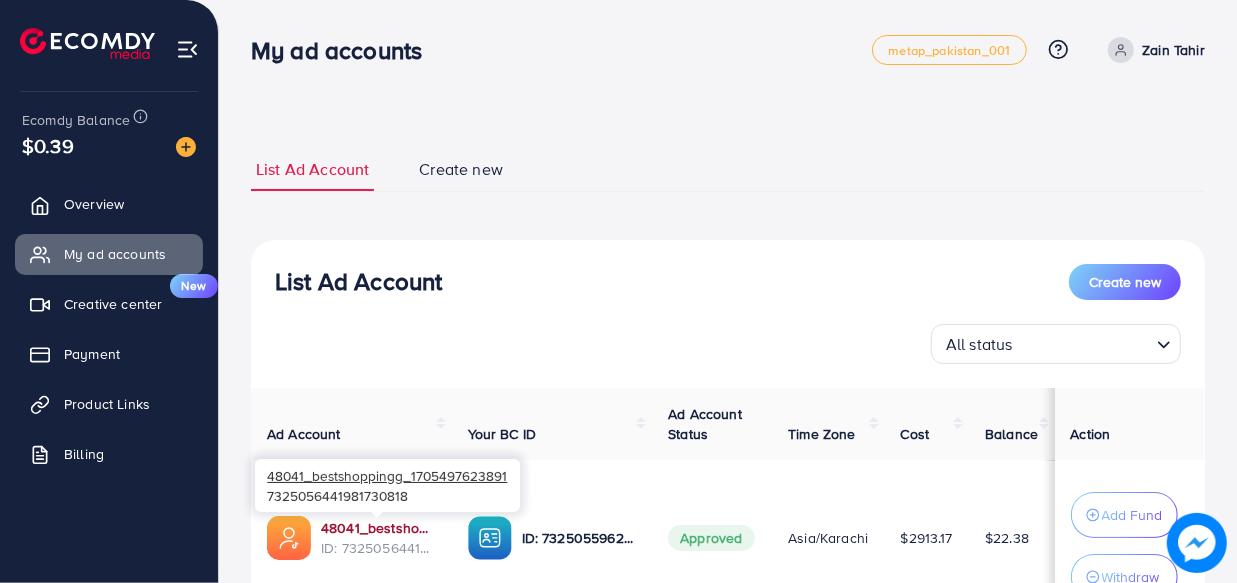 click on "48041_bestshoppingg_1705497623891" at bounding box center [378, 528] 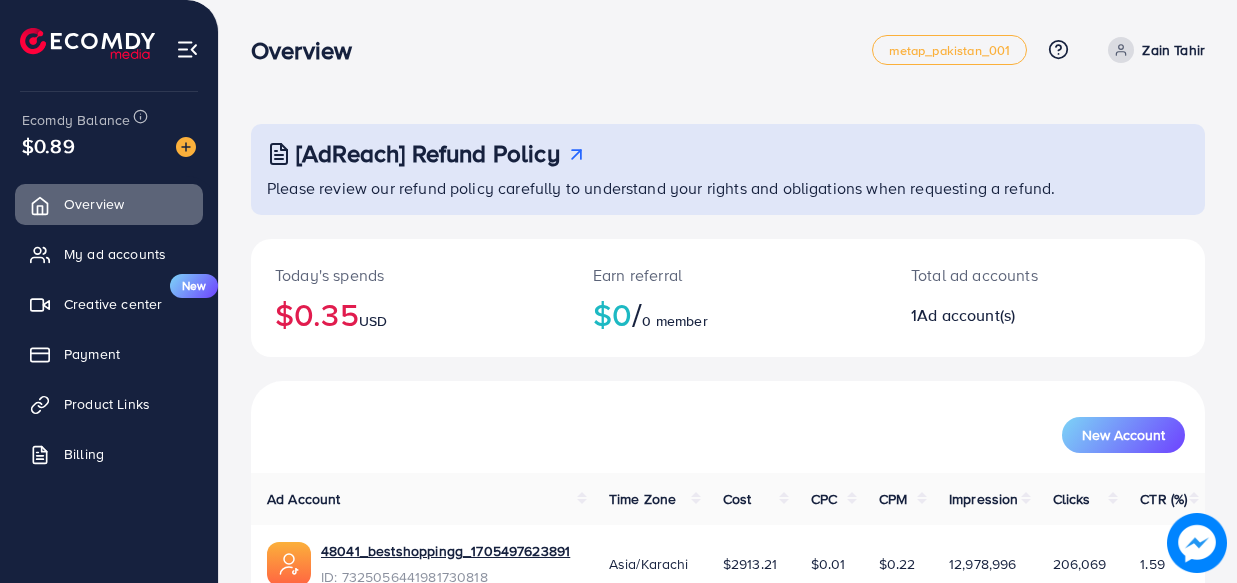 scroll, scrollTop: 0, scrollLeft: 0, axis: both 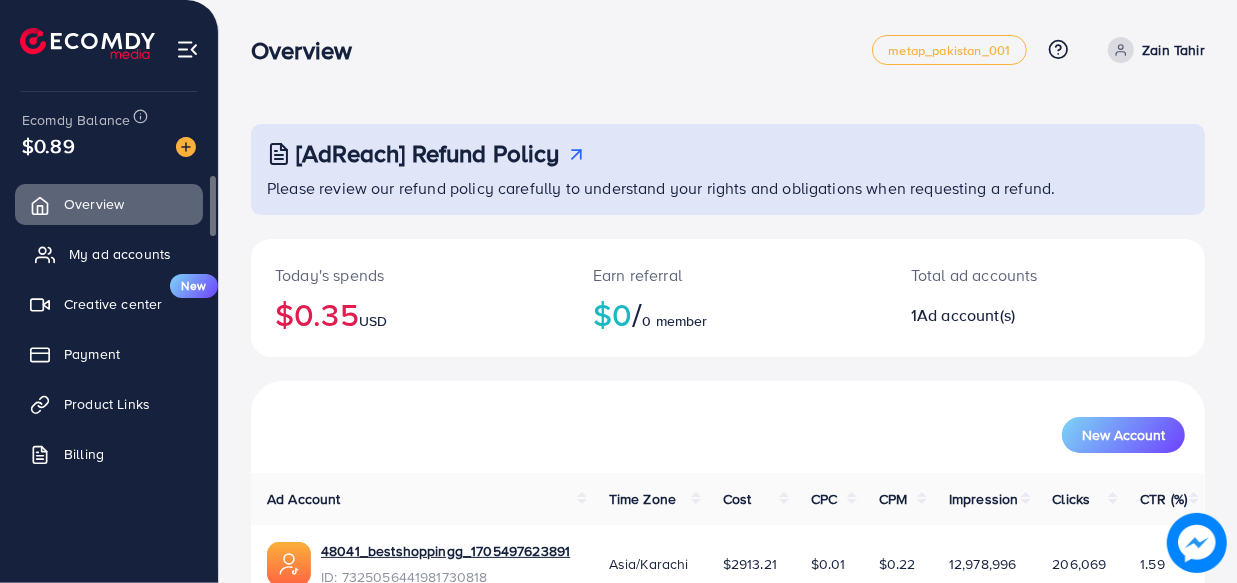 click on "My ad accounts" at bounding box center (120, 254) 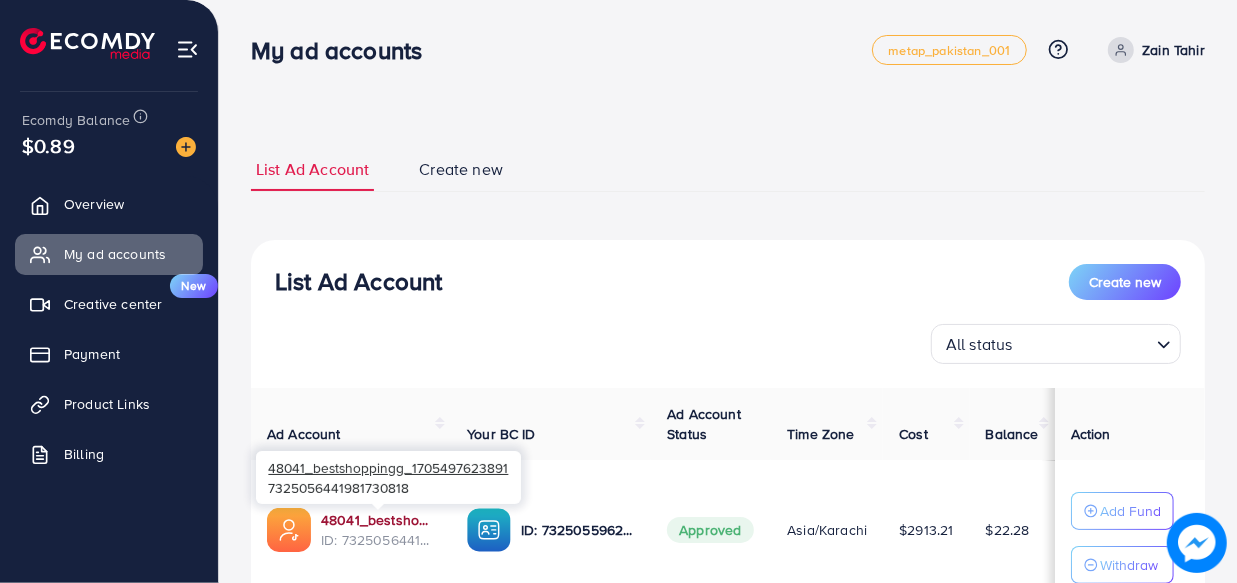 click on "48041_bestshoppingg_1705497623891" at bounding box center [378, 520] 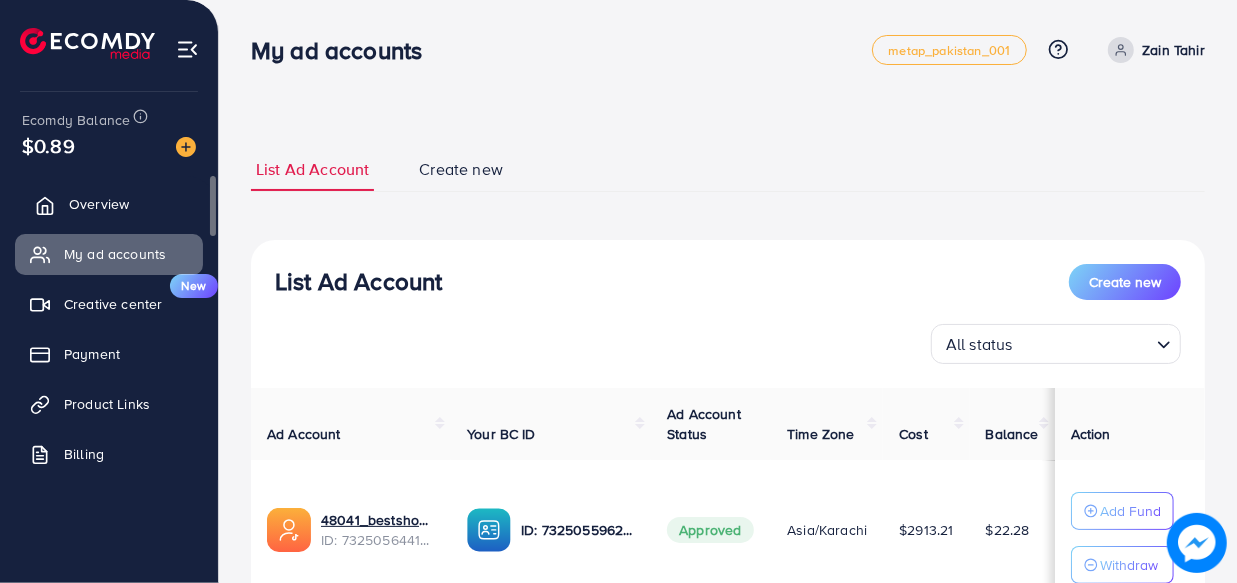 click on "Overview" at bounding box center [99, 204] 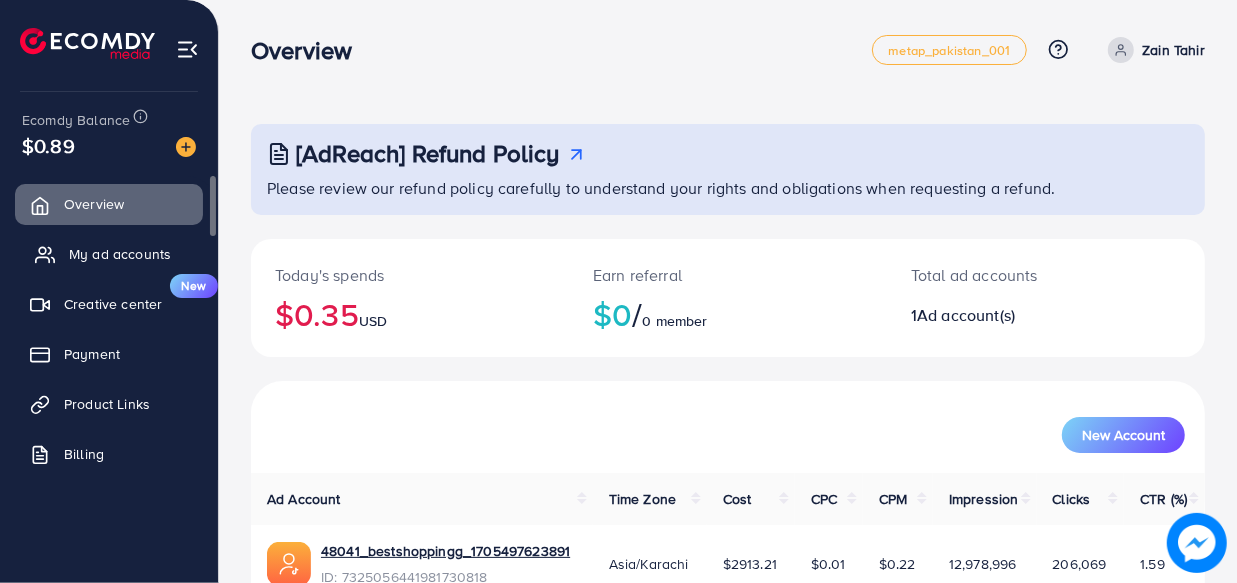 click on "My ad accounts" at bounding box center [120, 254] 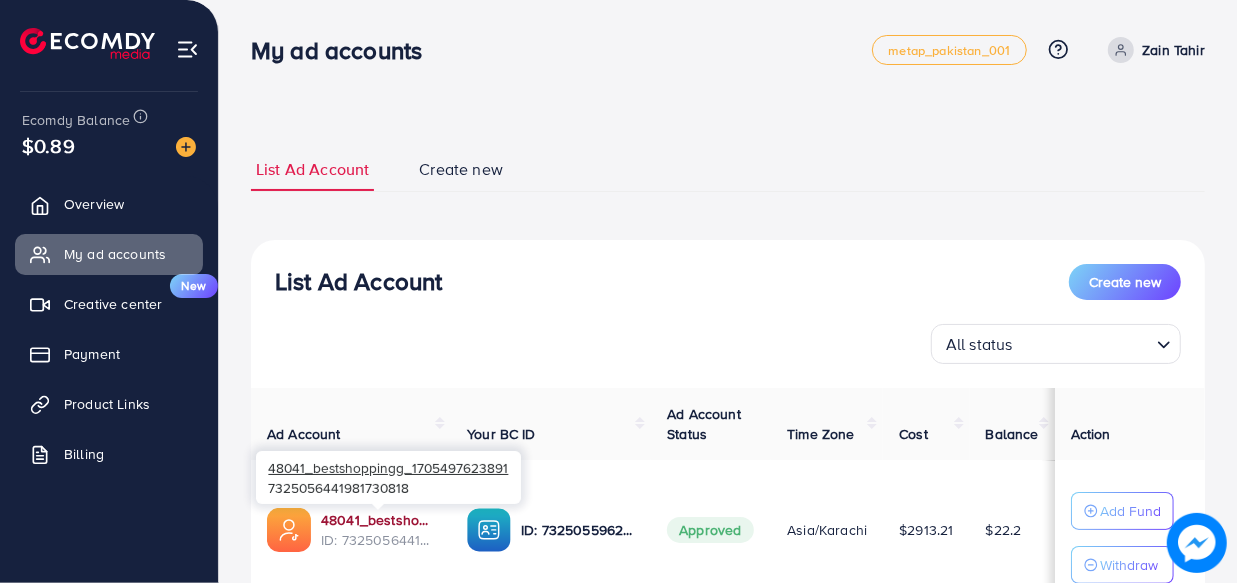 click on "48041_bestshoppingg_1705497623891" at bounding box center (378, 520) 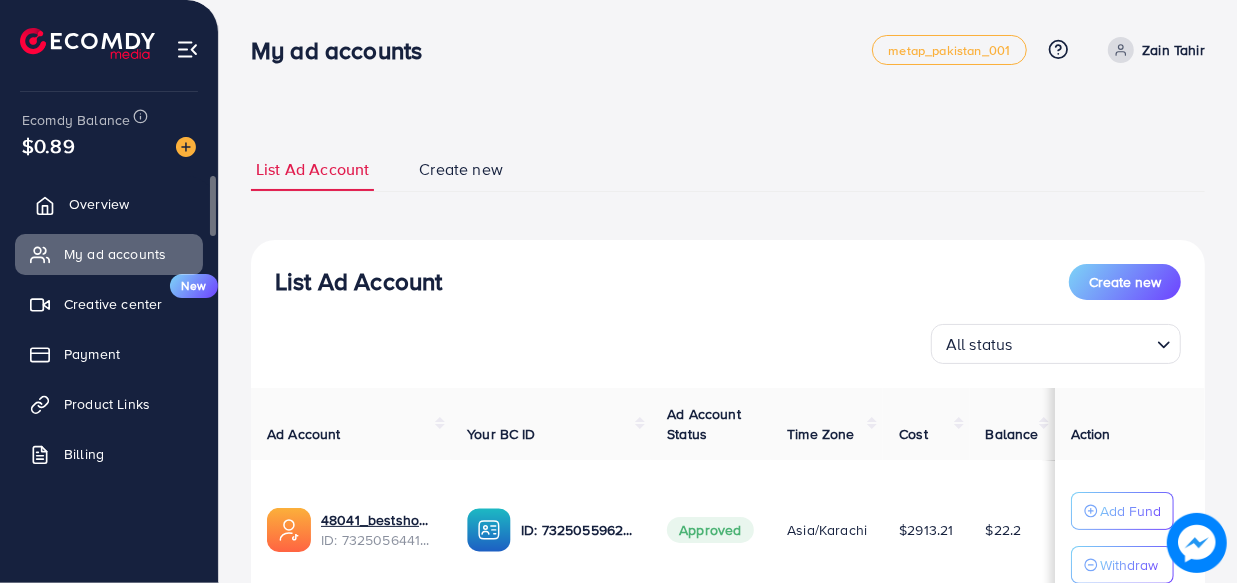 click on "Overview" at bounding box center (99, 204) 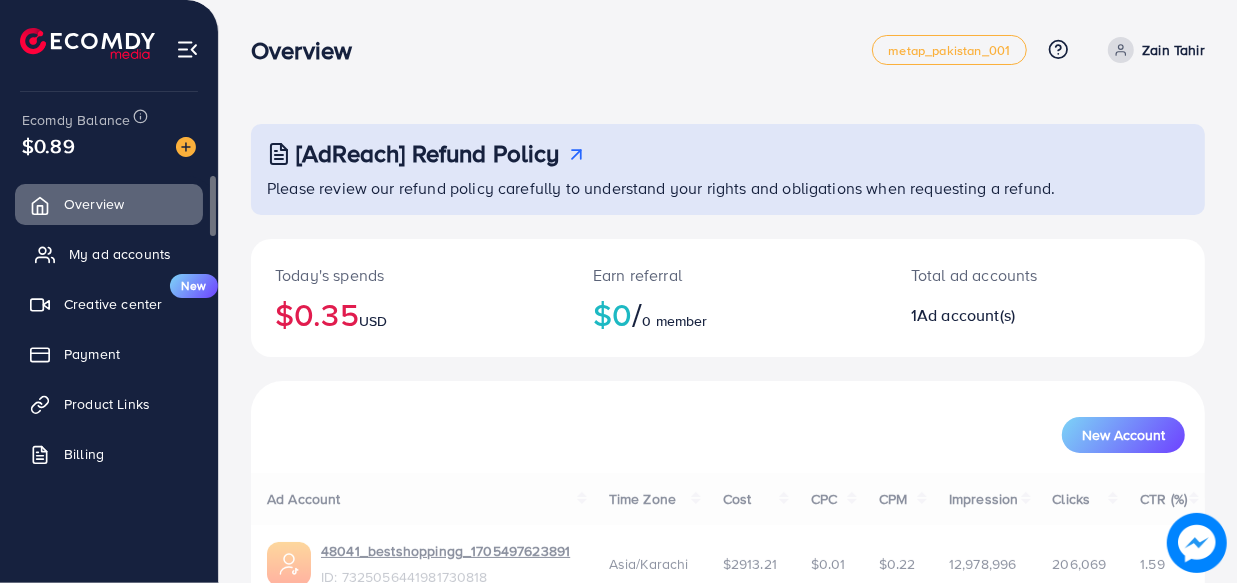 click on "My ad accounts" at bounding box center [120, 254] 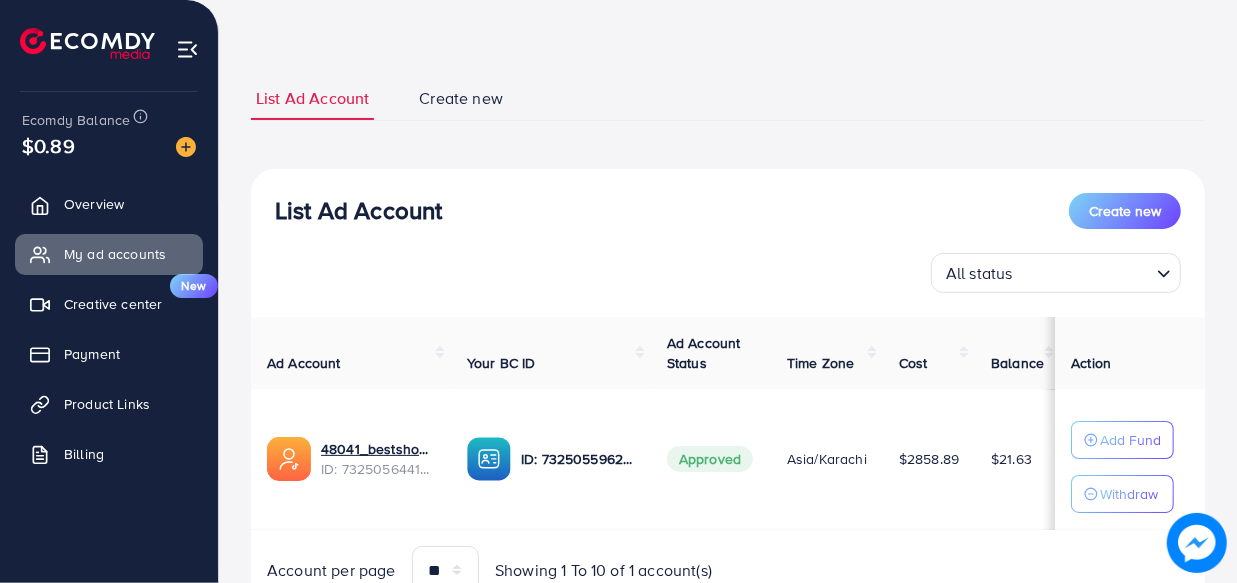 scroll, scrollTop: 70, scrollLeft: 0, axis: vertical 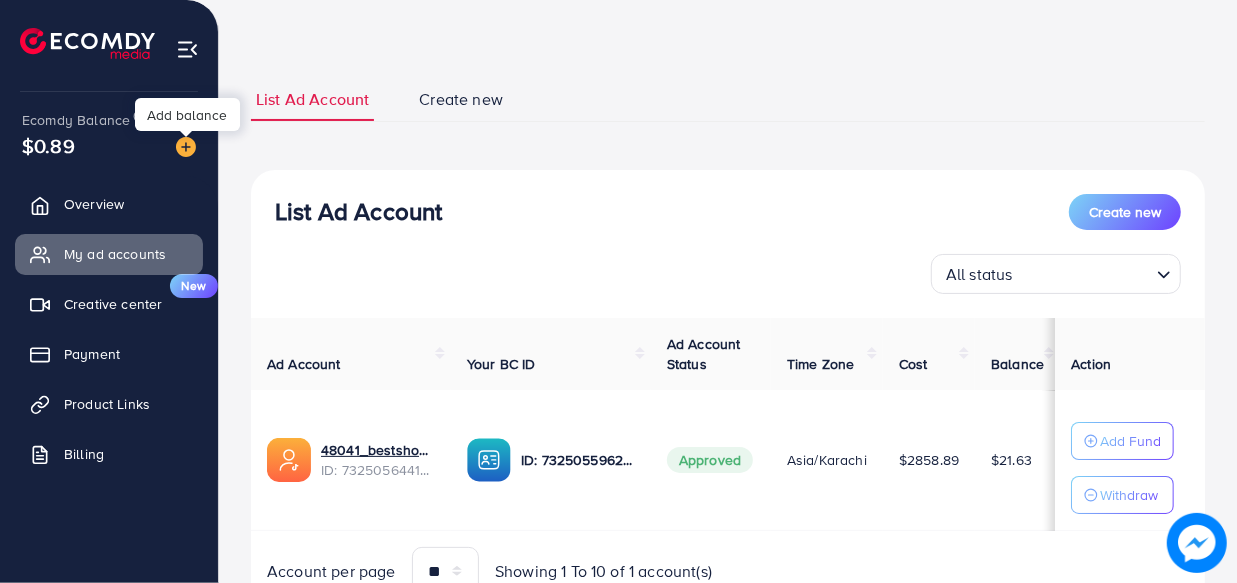 click at bounding box center (186, 147) 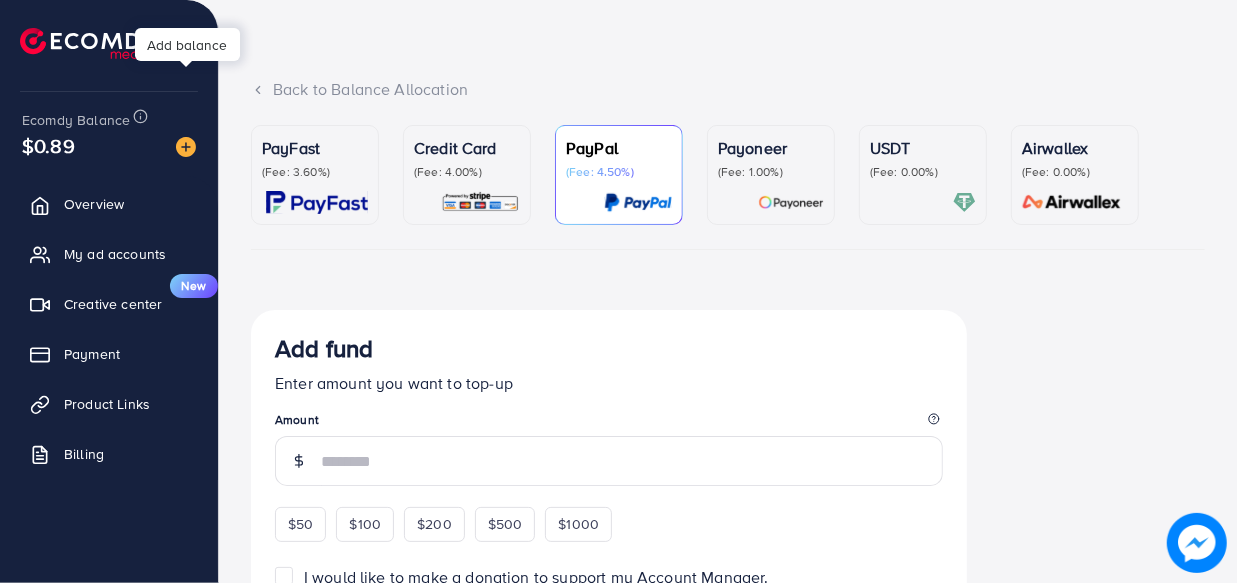scroll, scrollTop: 0, scrollLeft: 0, axis: both 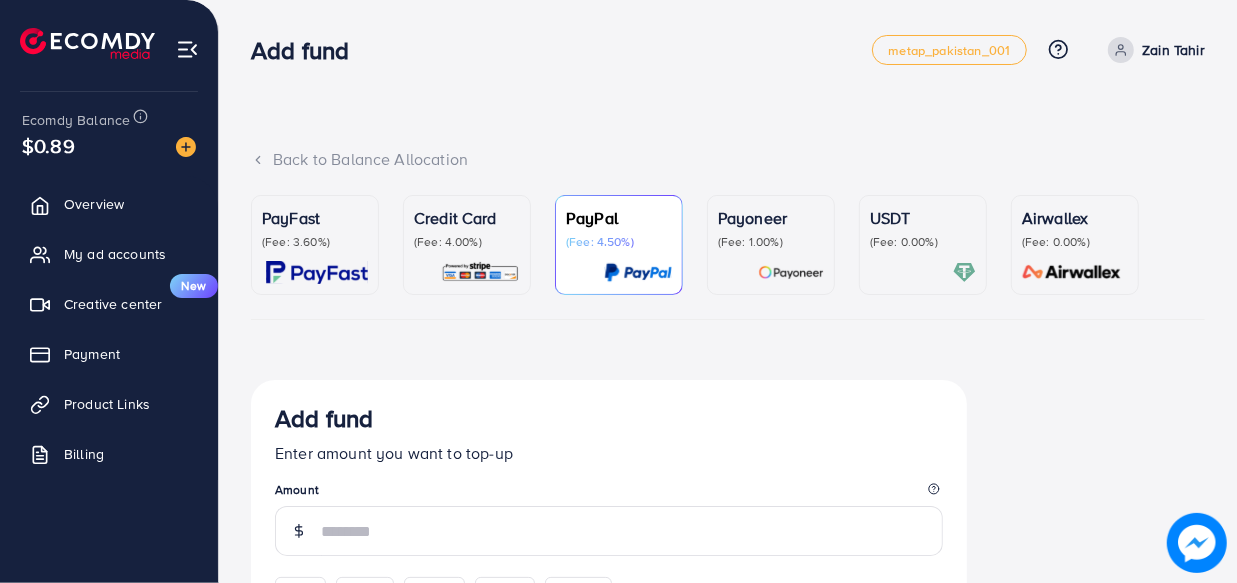 click on "(Fee: 4.00%)" at bounding box center [467, 242] 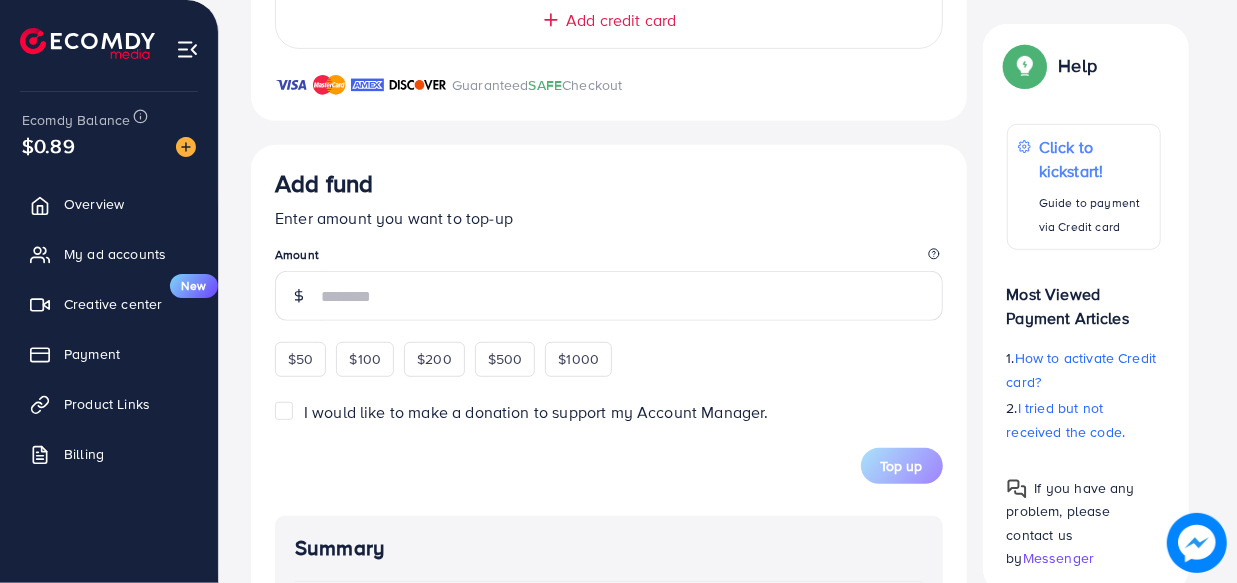 scroll, scrollTop: 620, scrollLeft: 0, axis: vertical 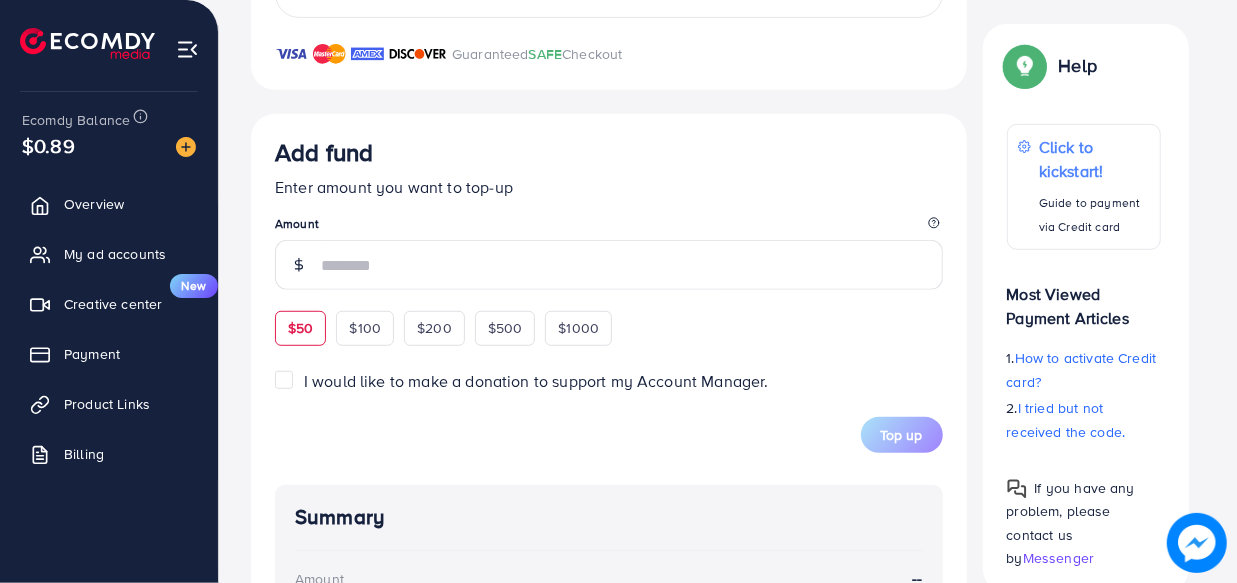 click on "$50" at bounding box center (300, 328) 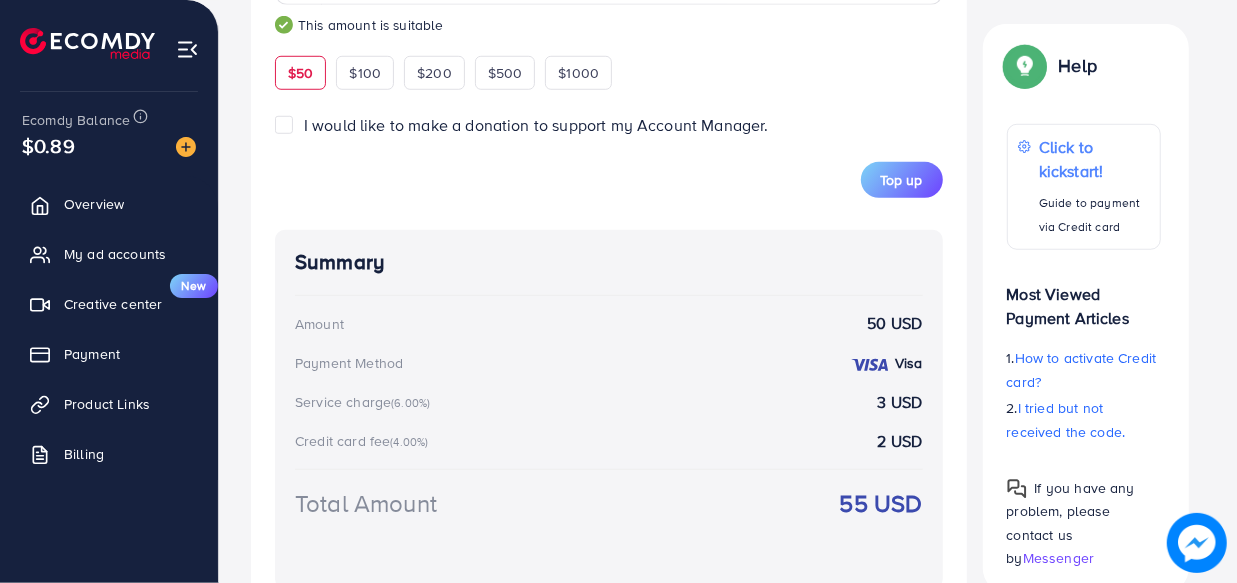 scroll, scrollTop: 970, scrollLeft: 0, axis: vertical 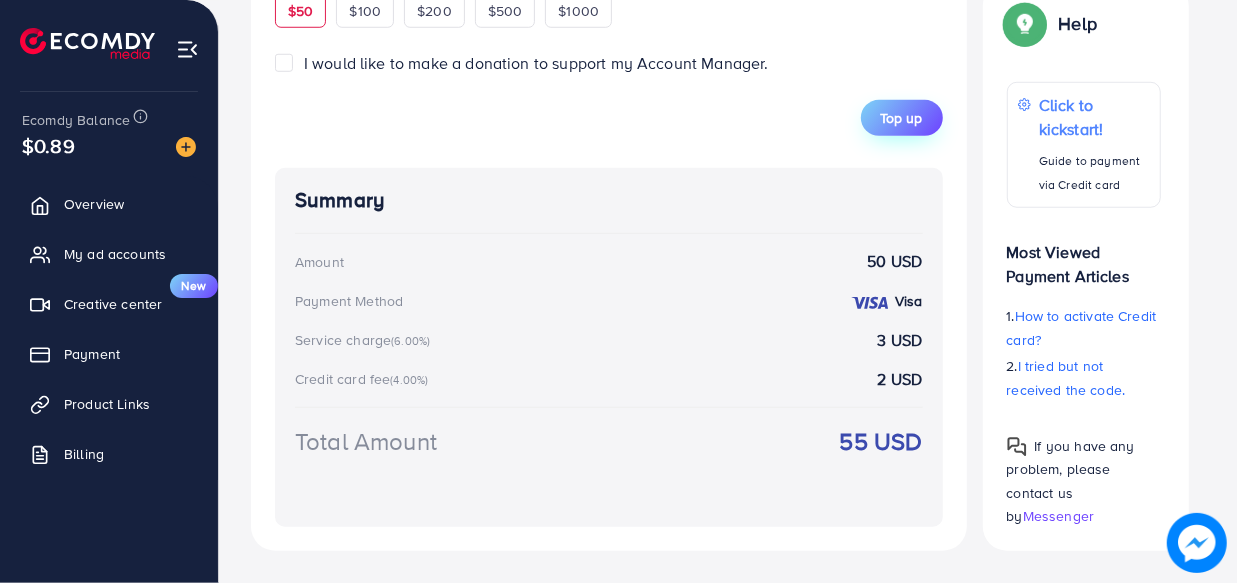 click on "Top up" at bounding box center (902, 118) 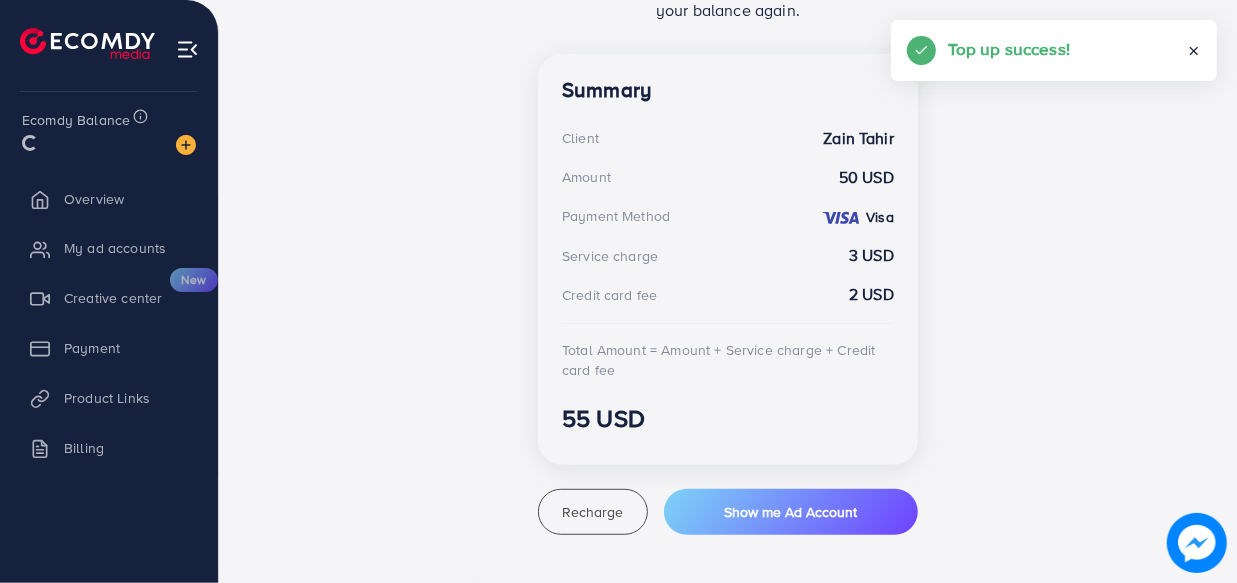 scroll, scrollTop: 532, scrollLeft: 0, axis: vertical 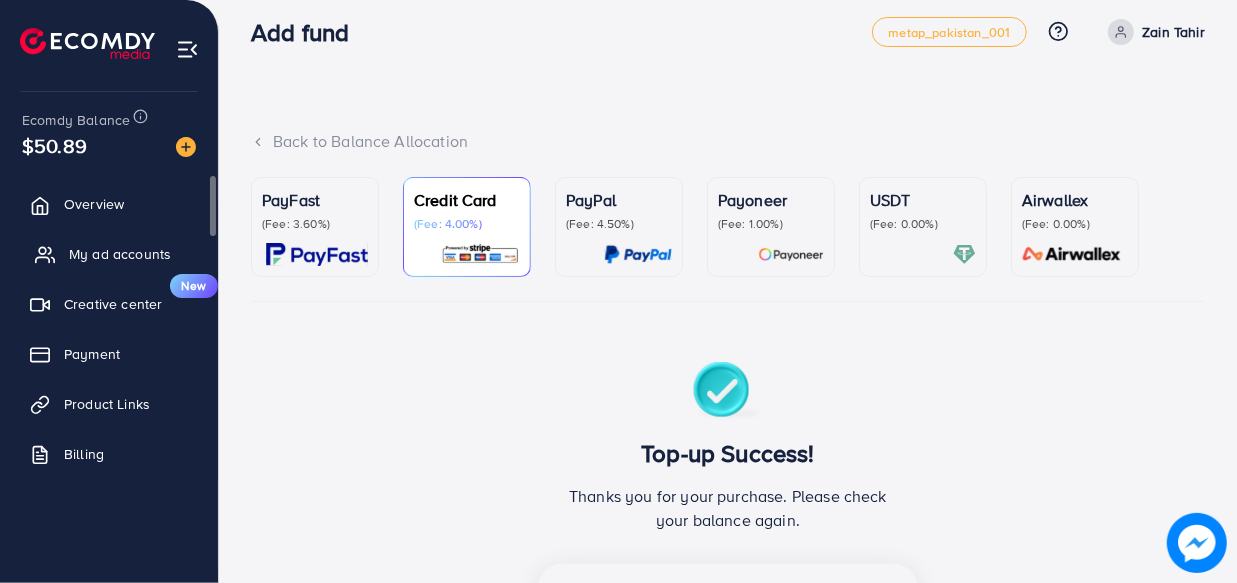 click on "My ad accounts" at bounding box center [120, 254] 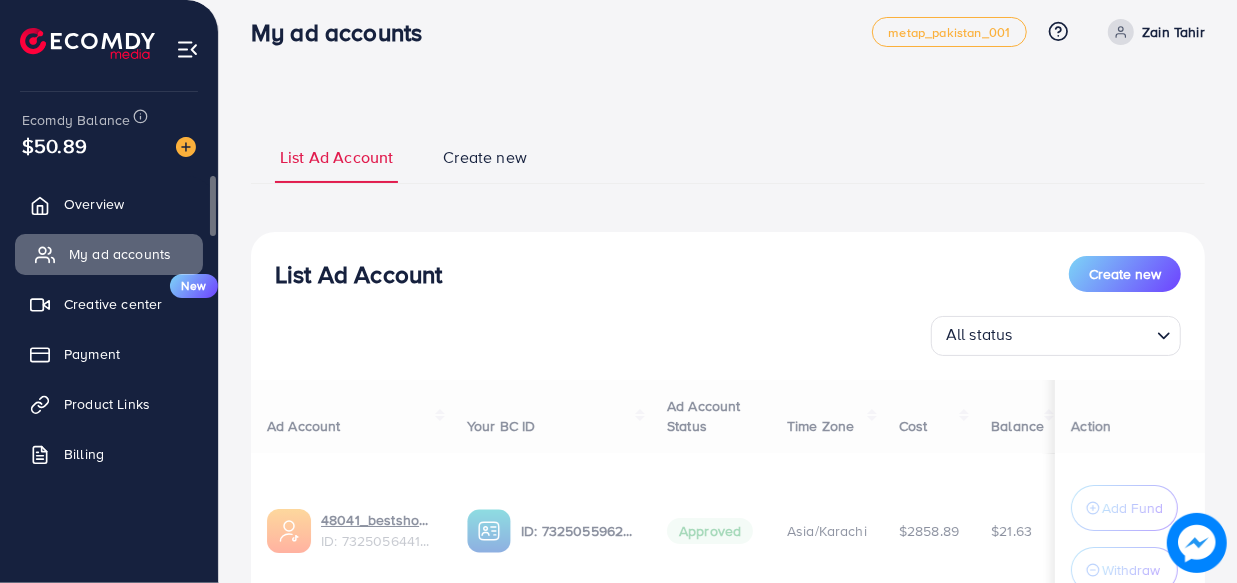 scroll, scrollTop: 0, scrollLeft: 0, axis: both 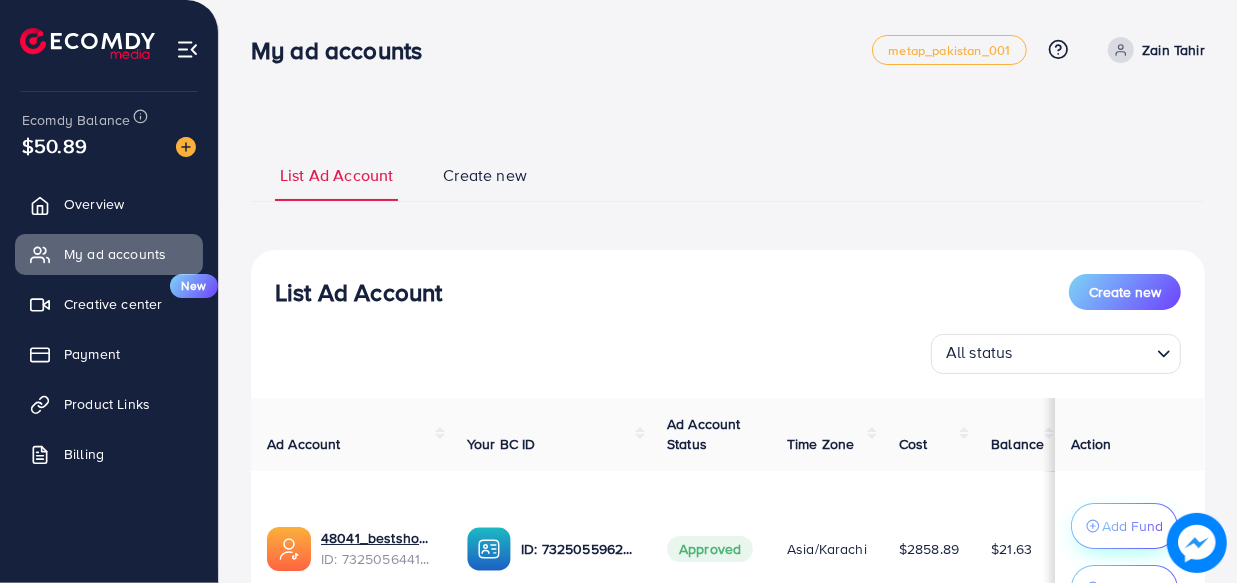 click on "Add Fund" at bounding box center (1132, 526) 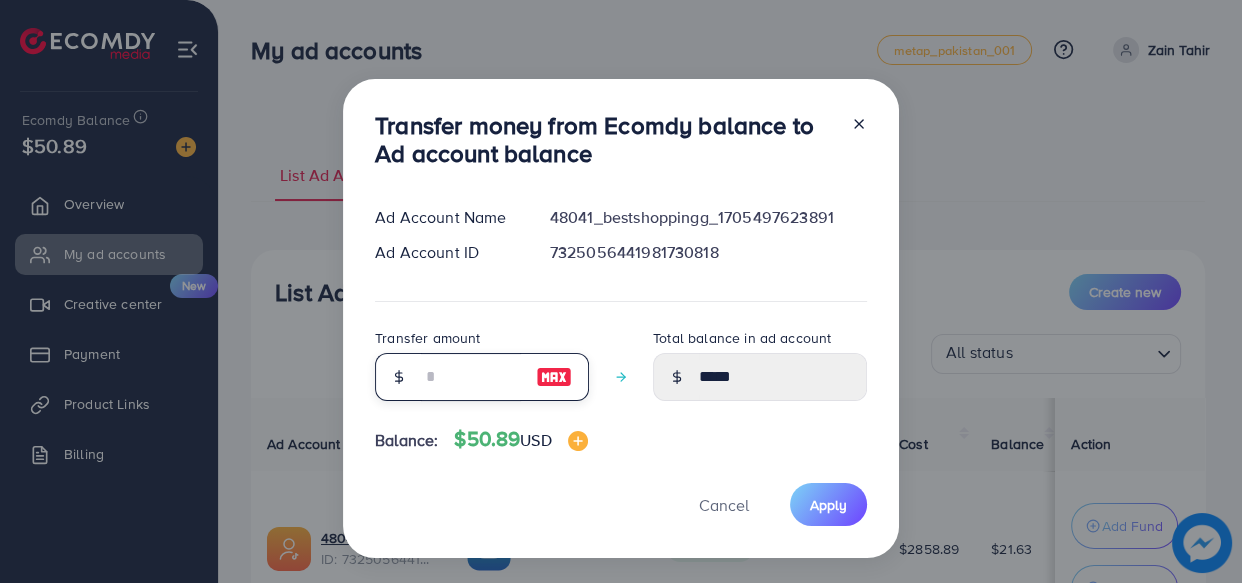 click at bounding box center (471, 377) 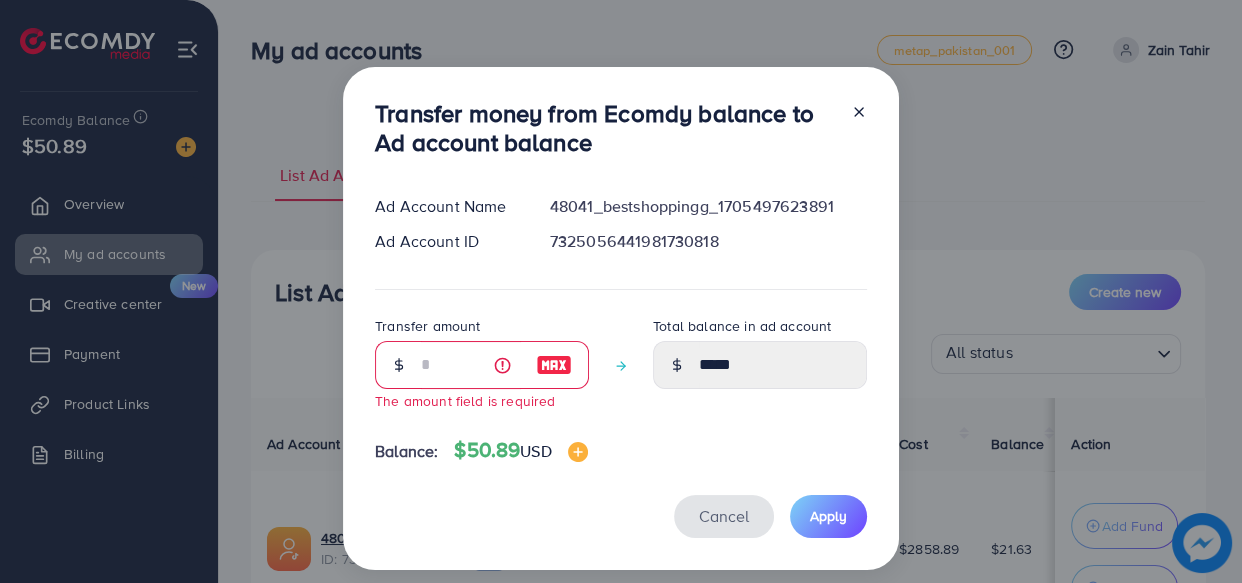 click on "Cancel" at bounding box center (724, 516) 